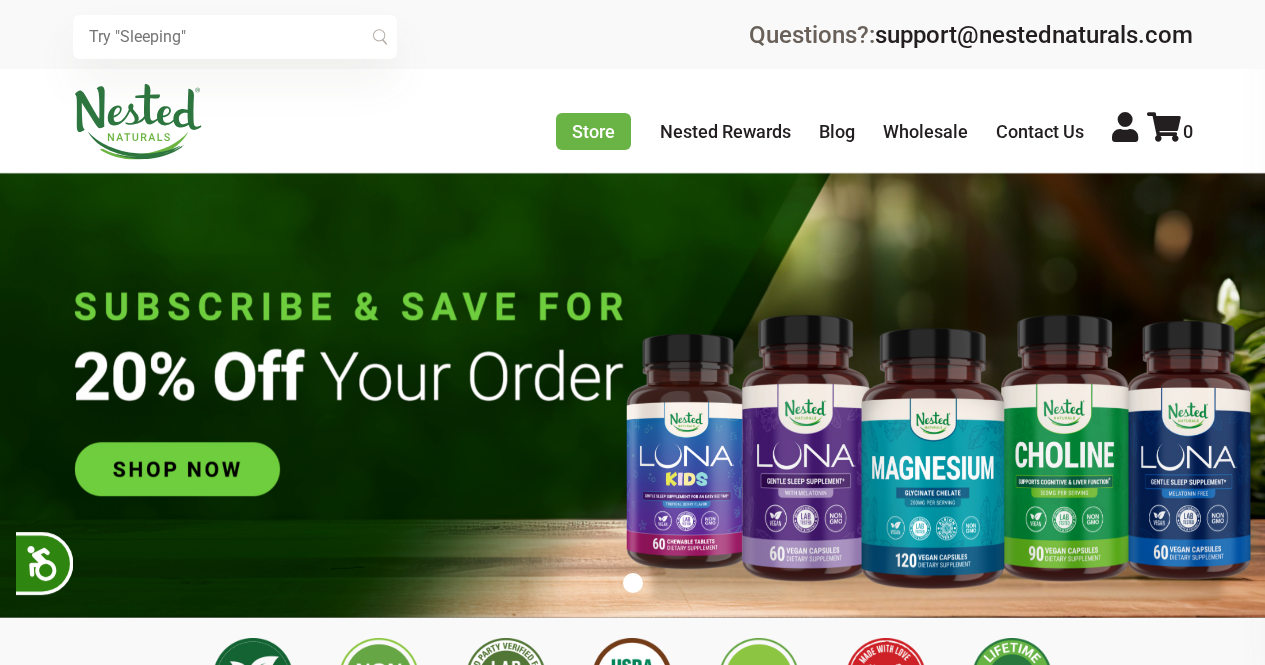 scroll, scrollTop: 0, scrollLeft: 0, axis: both 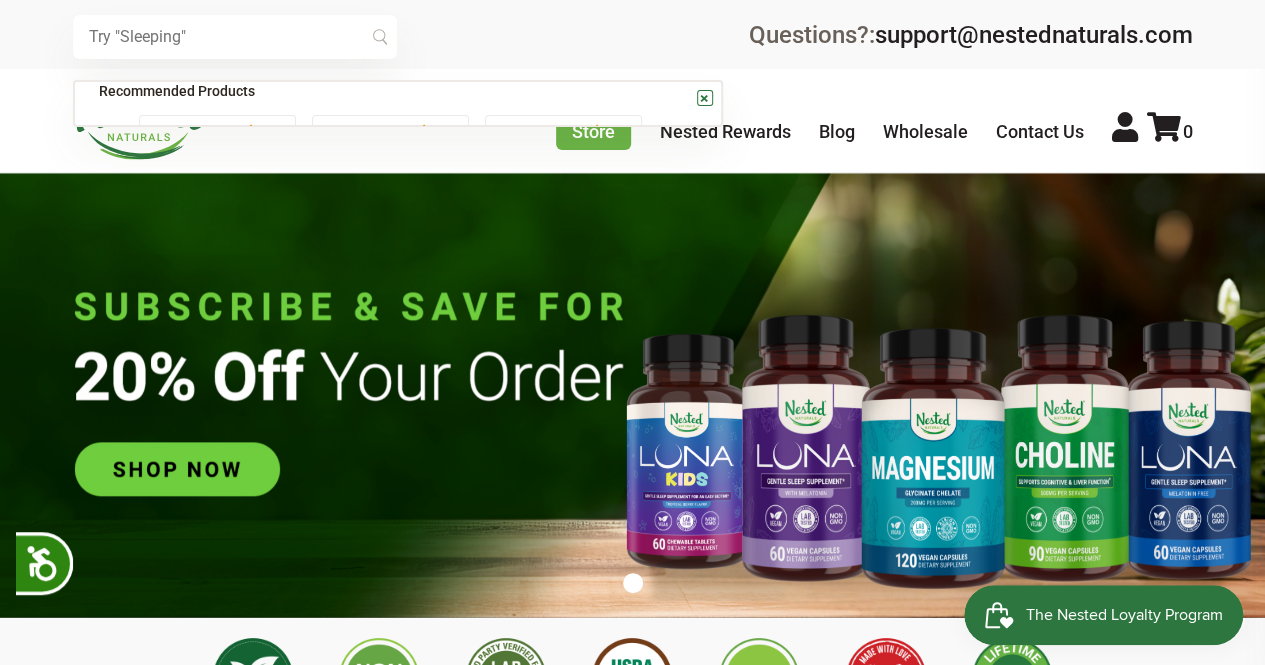 click at bounding box center [235, 37] 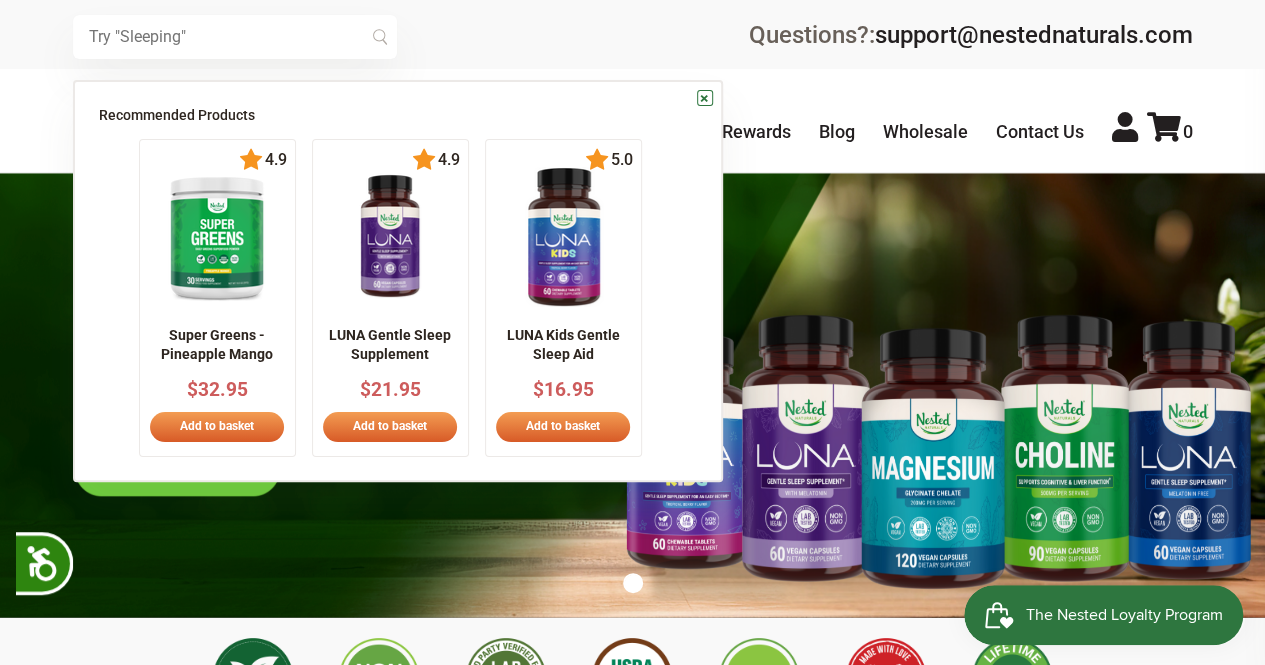 scroll, scrollTop: 0, scrollLeft: 0, axis: both 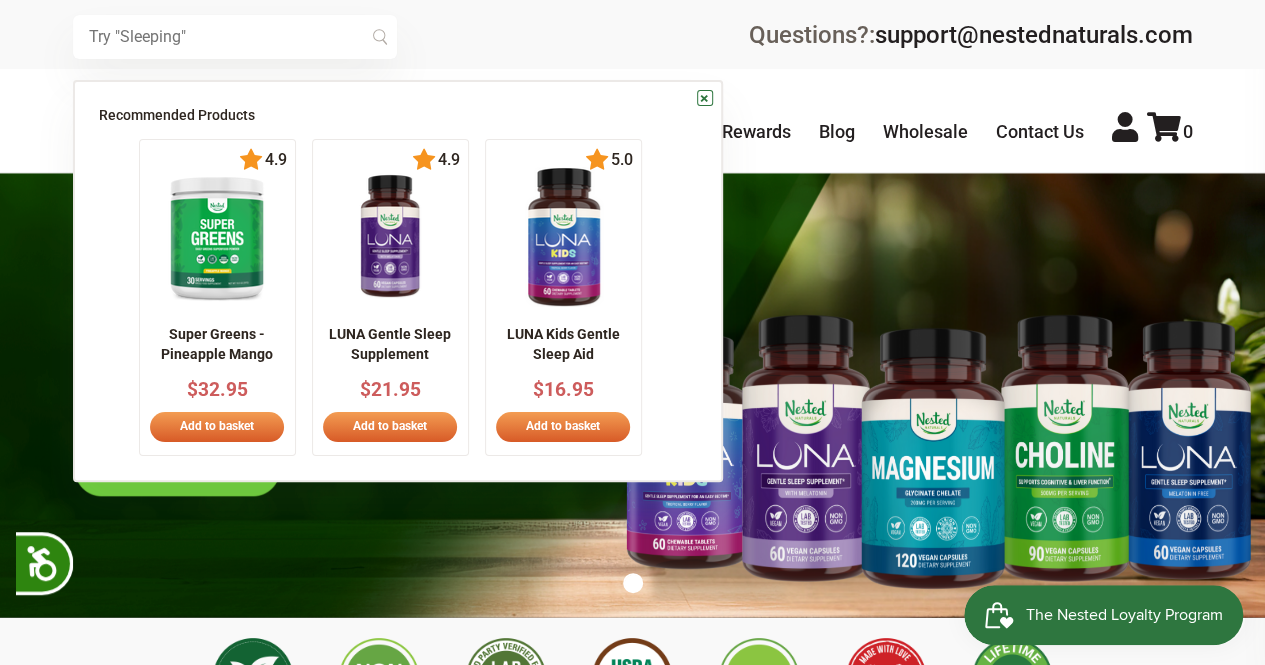 paste on "Ovega-3 or Nested Naturals Vegan Omega-3" 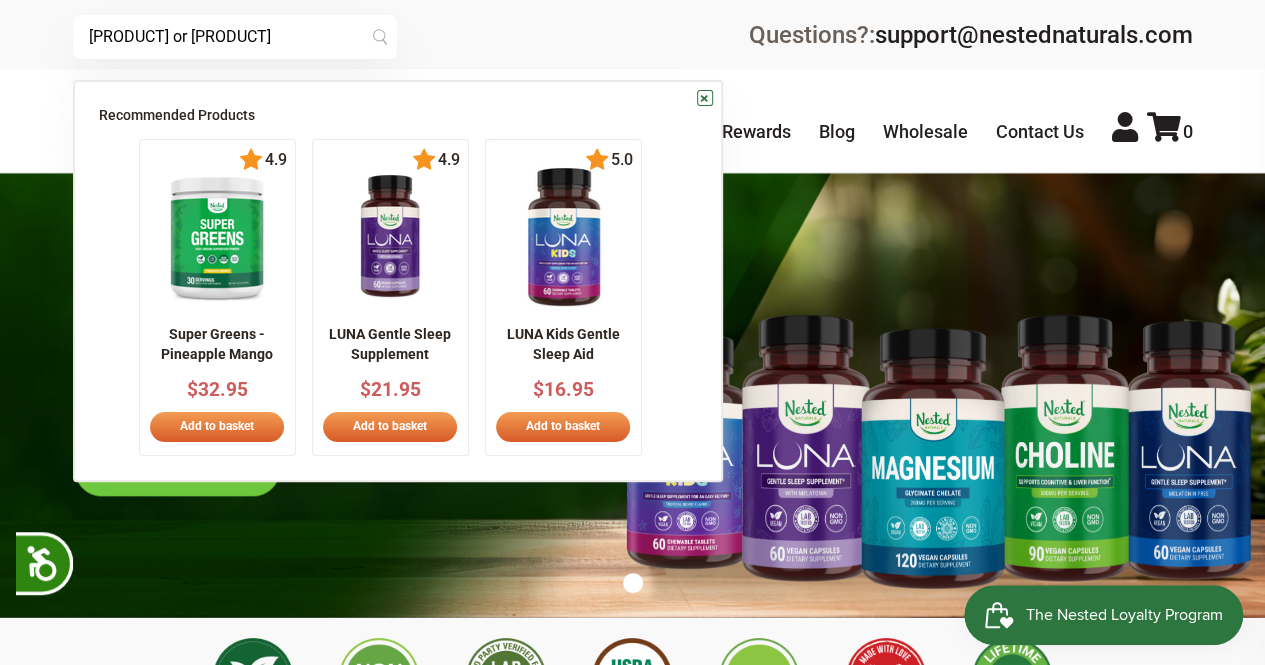 scroll, scrollTop: 0, scrollLeft: 21, axis: horizontal 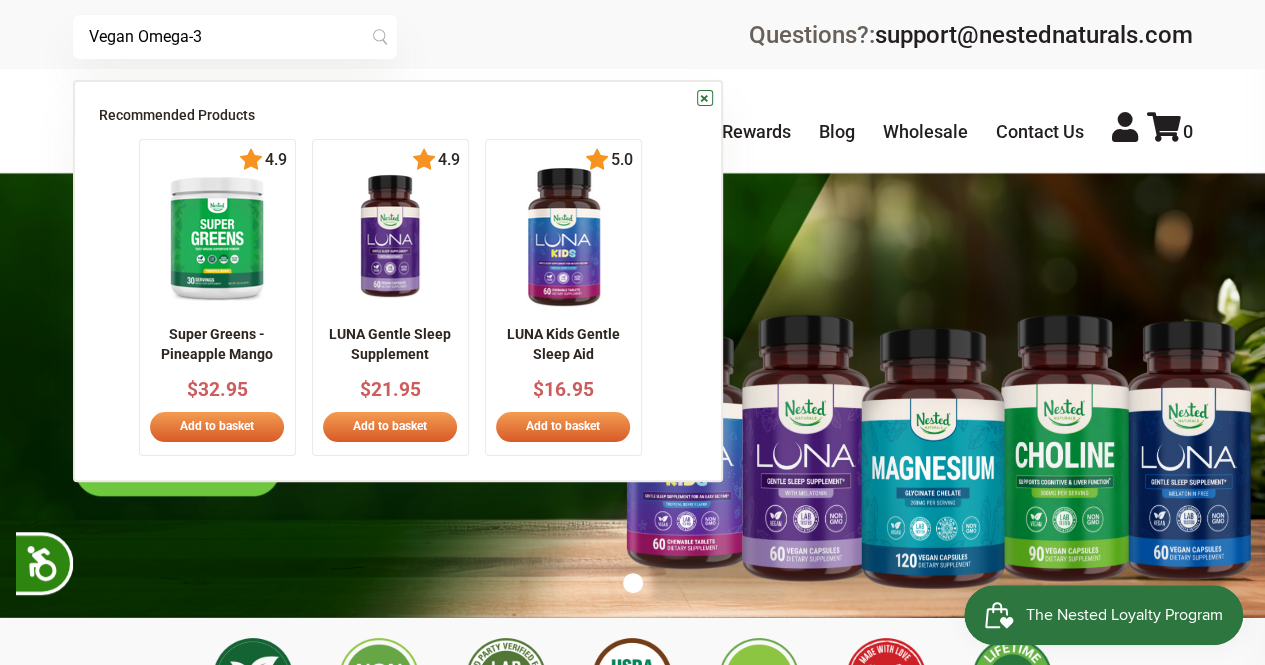 type on "Vegan Omega-3" 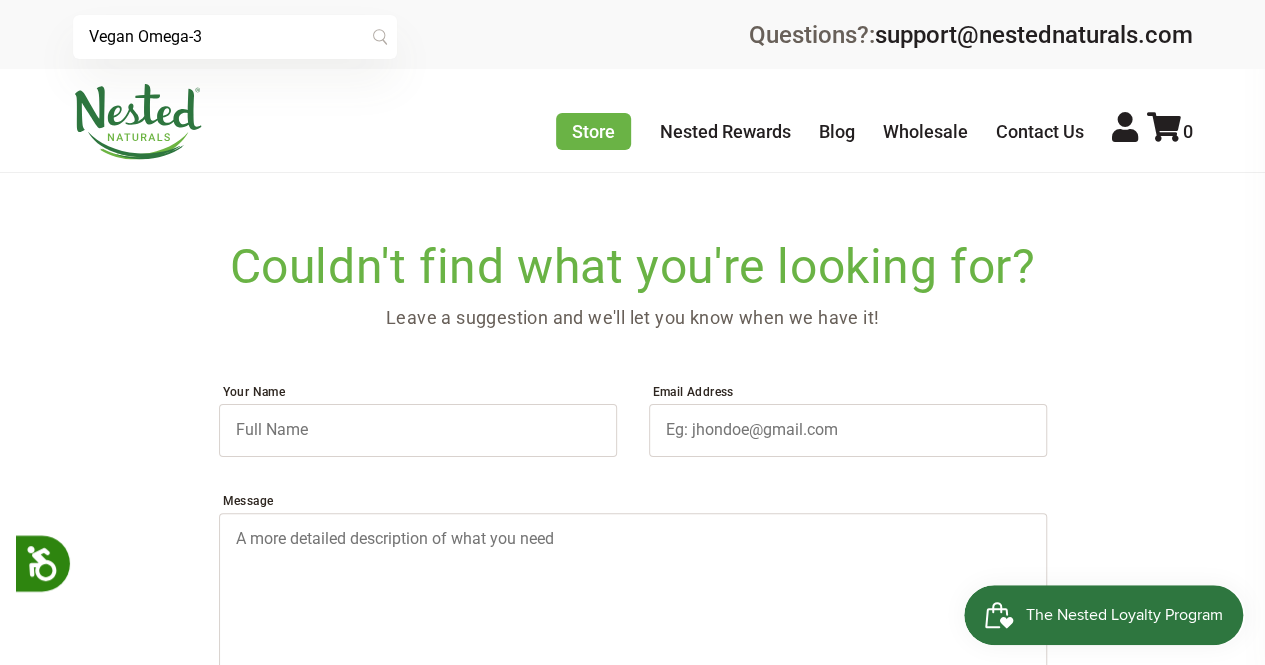 scroll, scrollTop: 0, scrollLeft: 0, axis: both 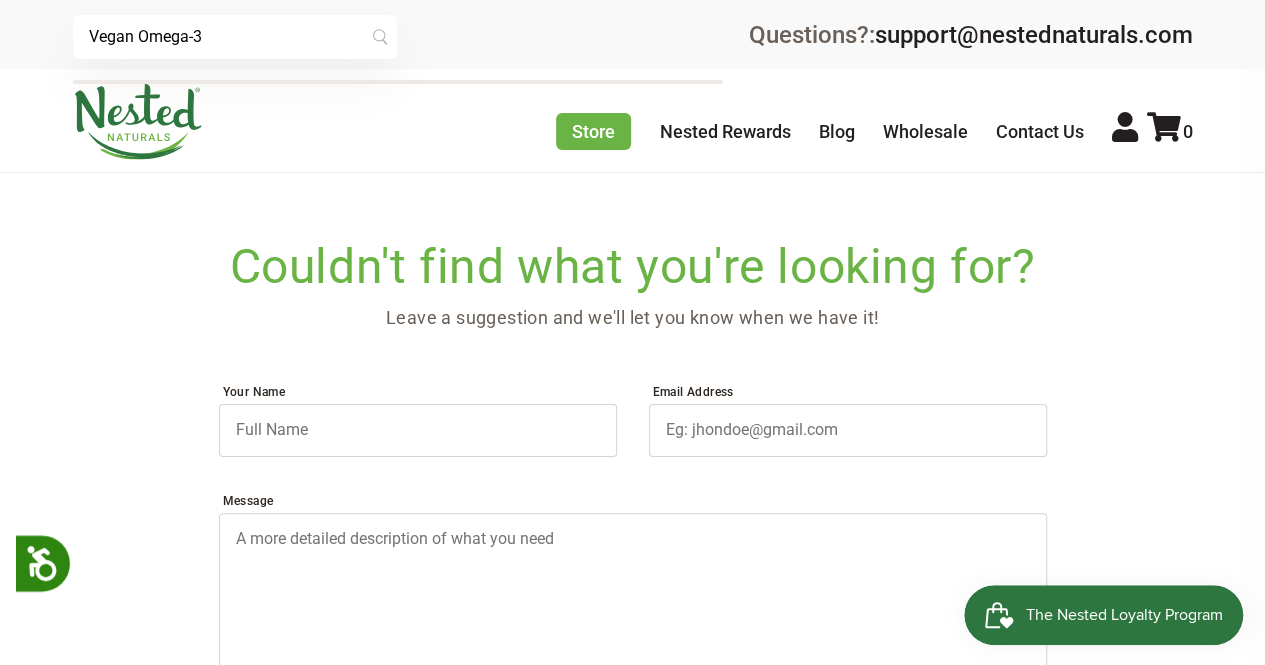 click on "Vegan Omega-3" at bounding box center (235, 37) 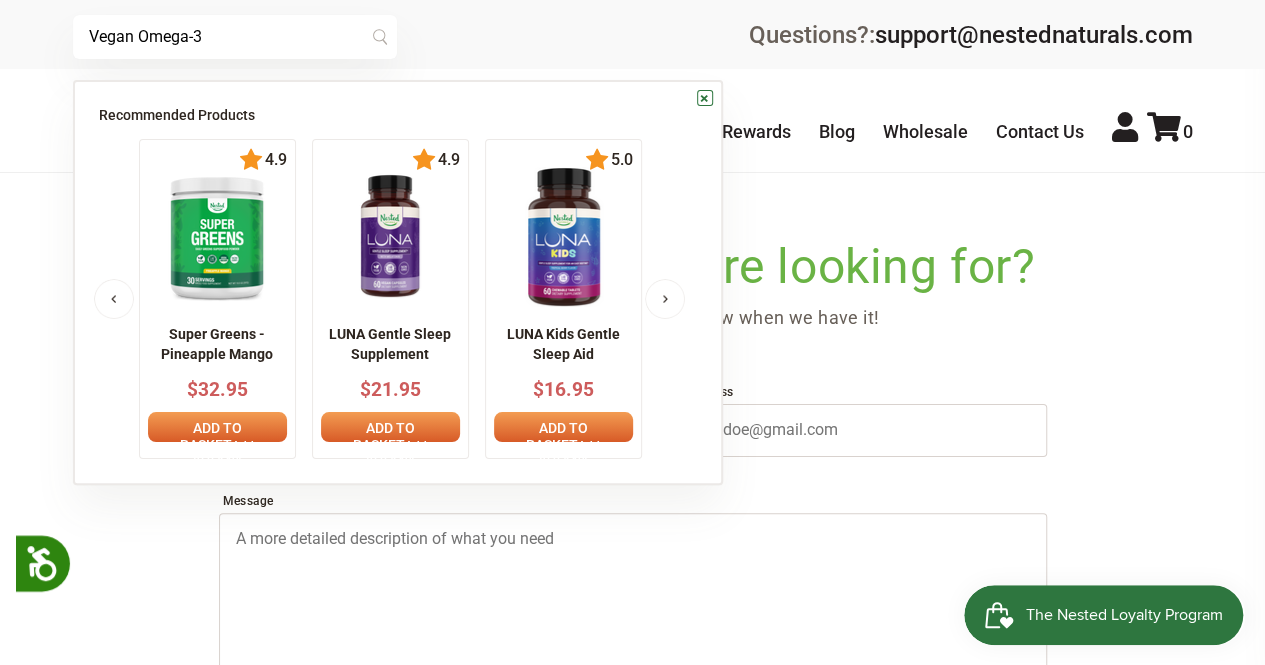drag, startPoint x: 222, startPoint y: 35, endPoint x: 0, endPoint y: 119, distance: 237.36049 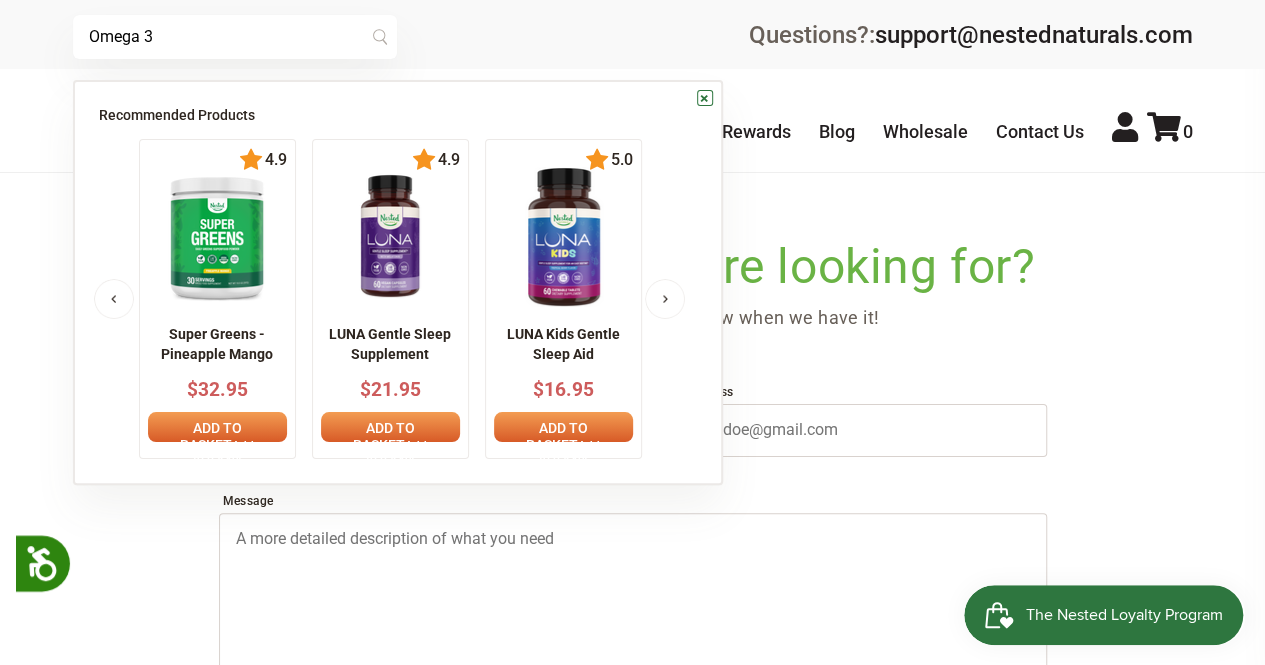 type on "Omega 3" 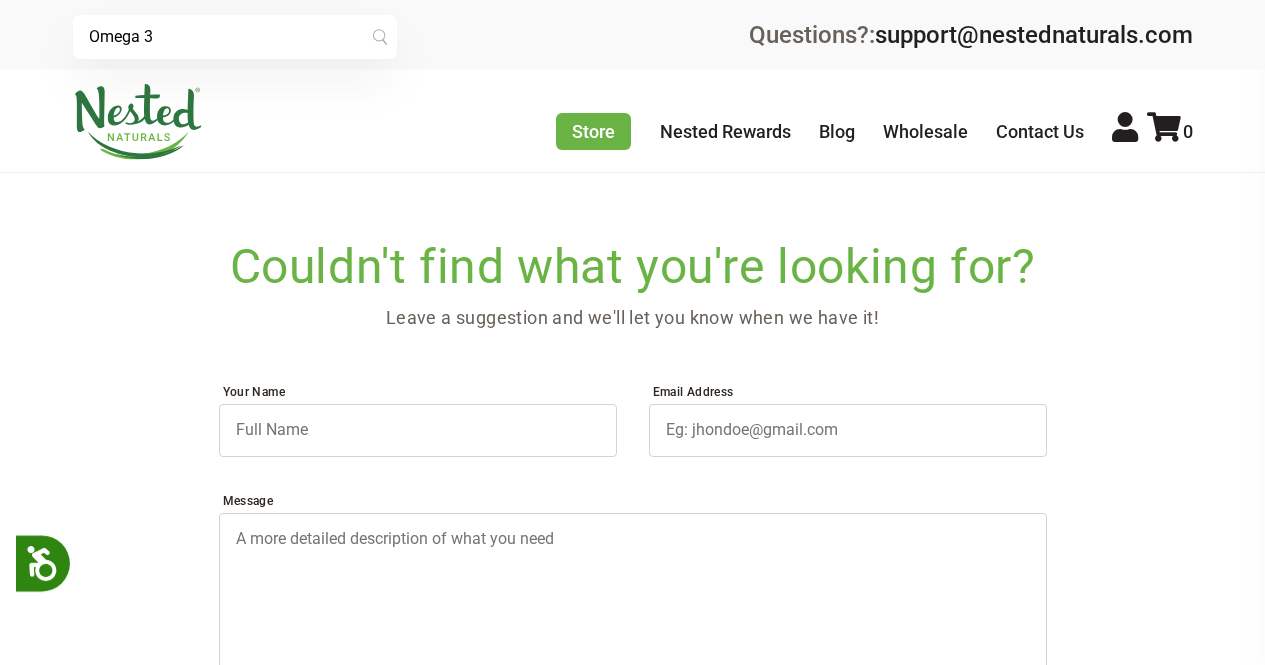 scroll, scrollTop: 0, scrollLeft: 0, axis: both 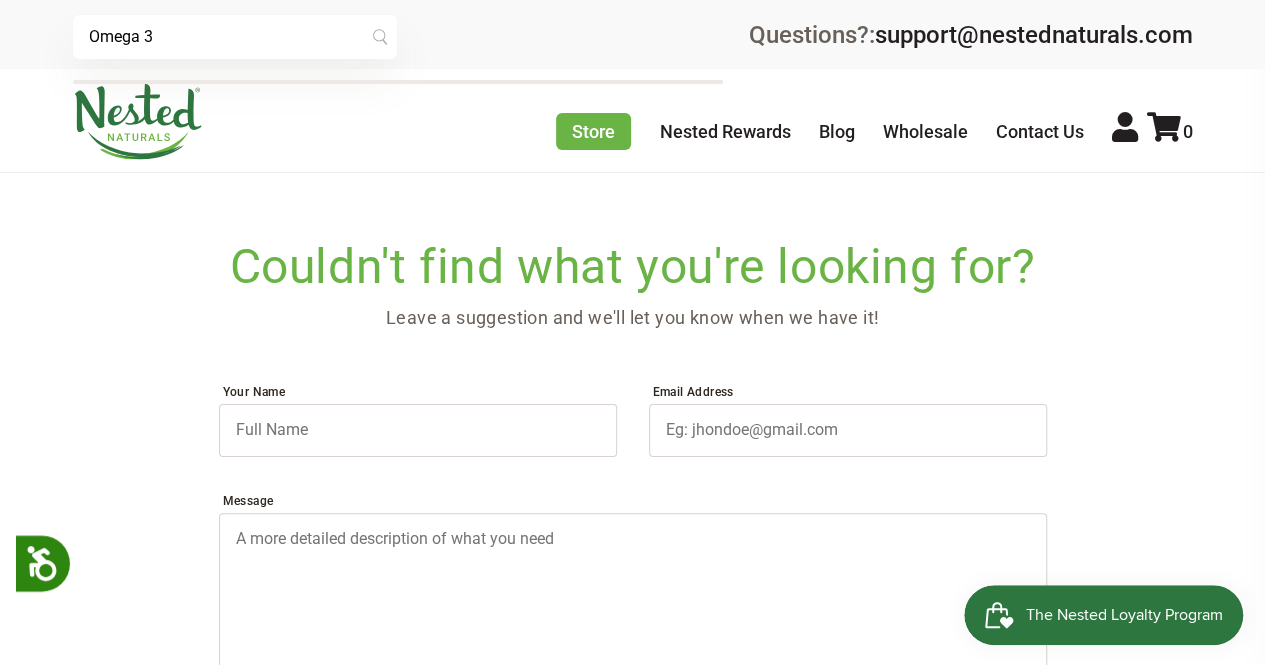 click on "Omega 3" at bounding box center [235, 37] 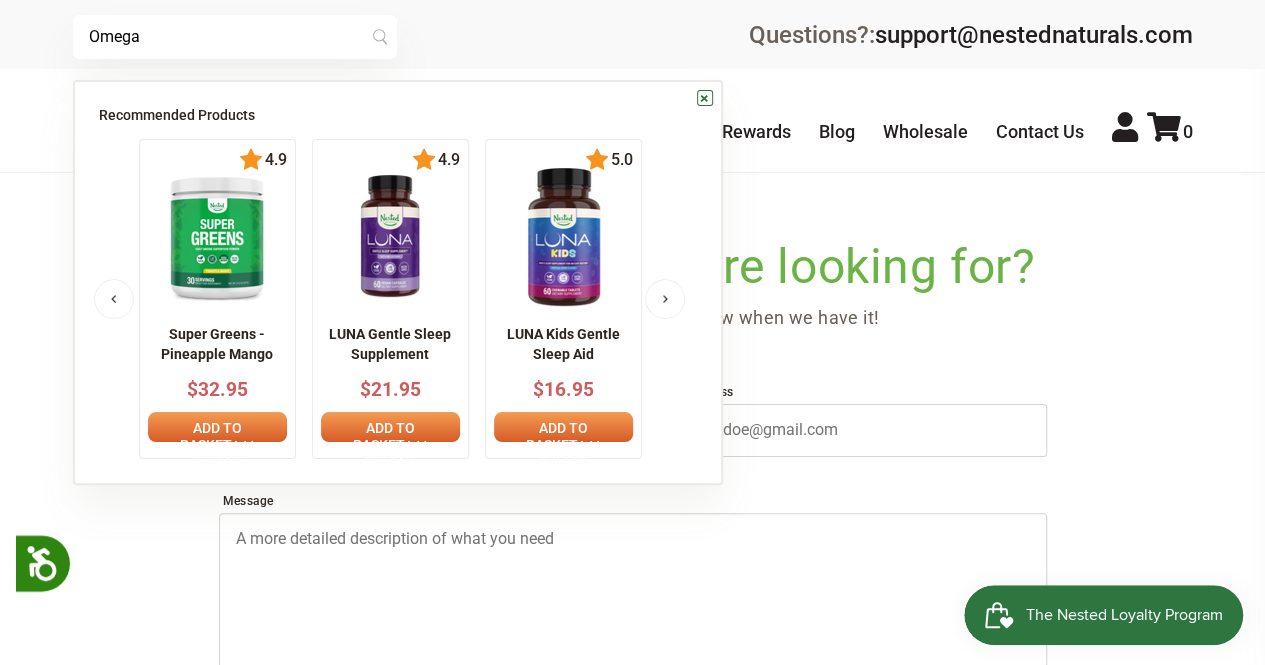 type on "Omega" 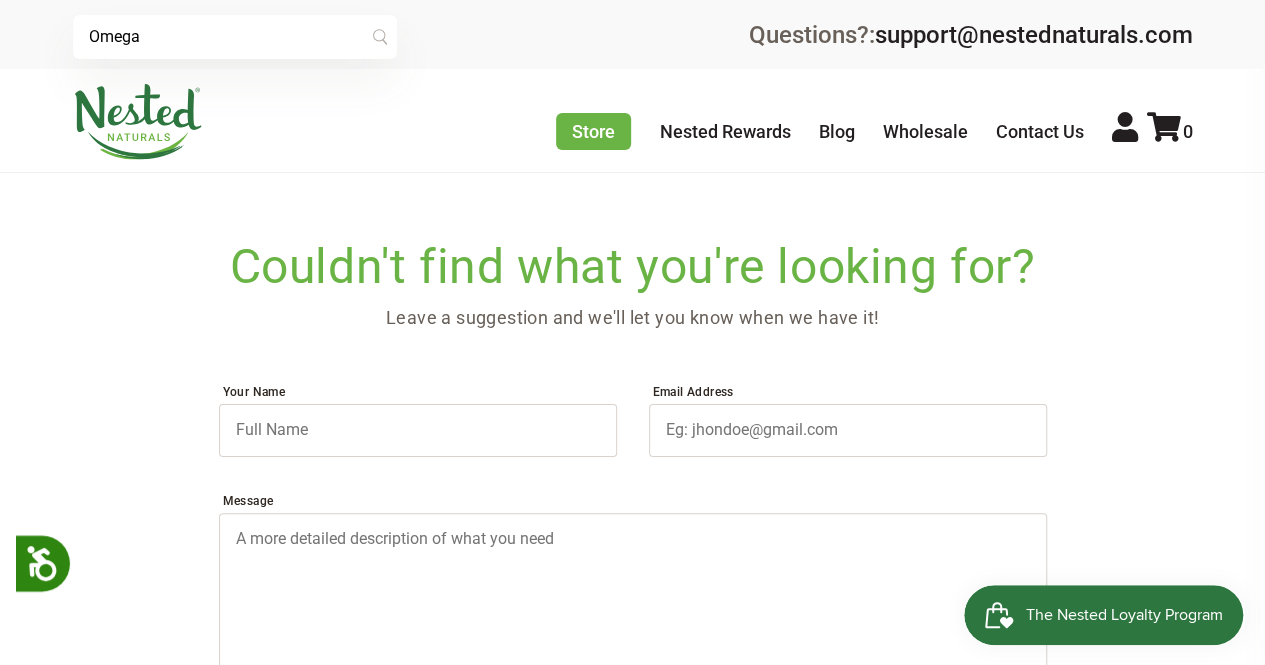 scroll, scrollTop: 0, scrollLeft: 0, axis: both 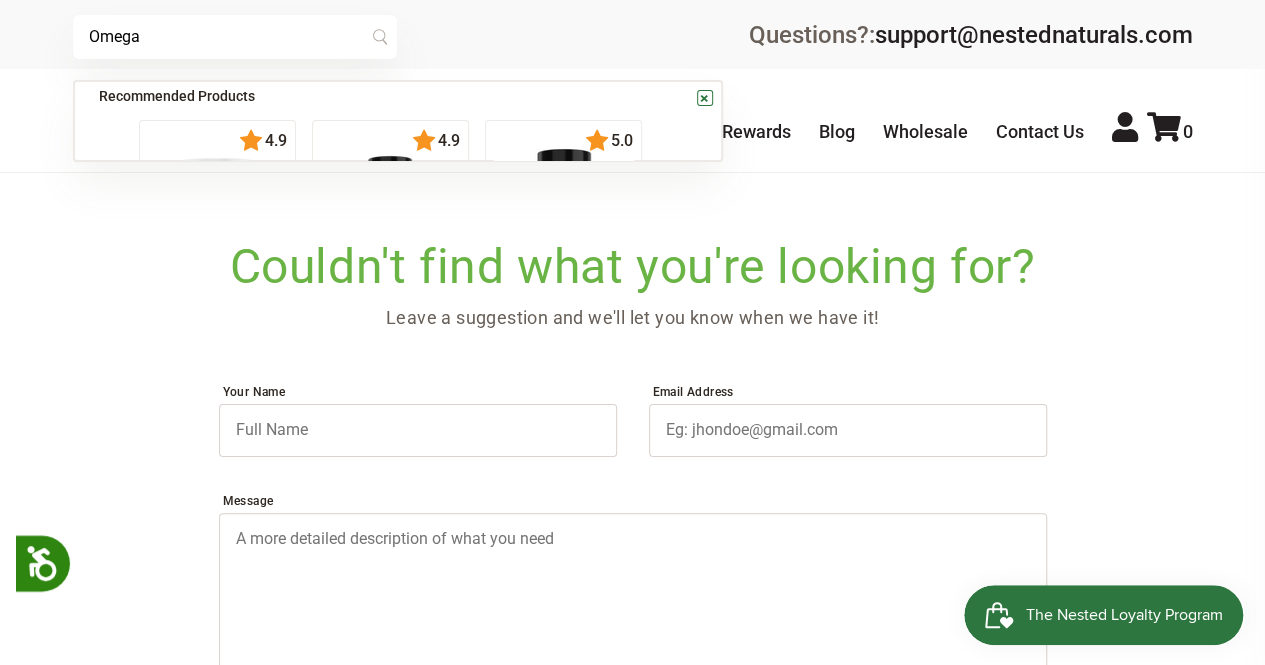 click on "Omega" at bounding box center (235, 37) 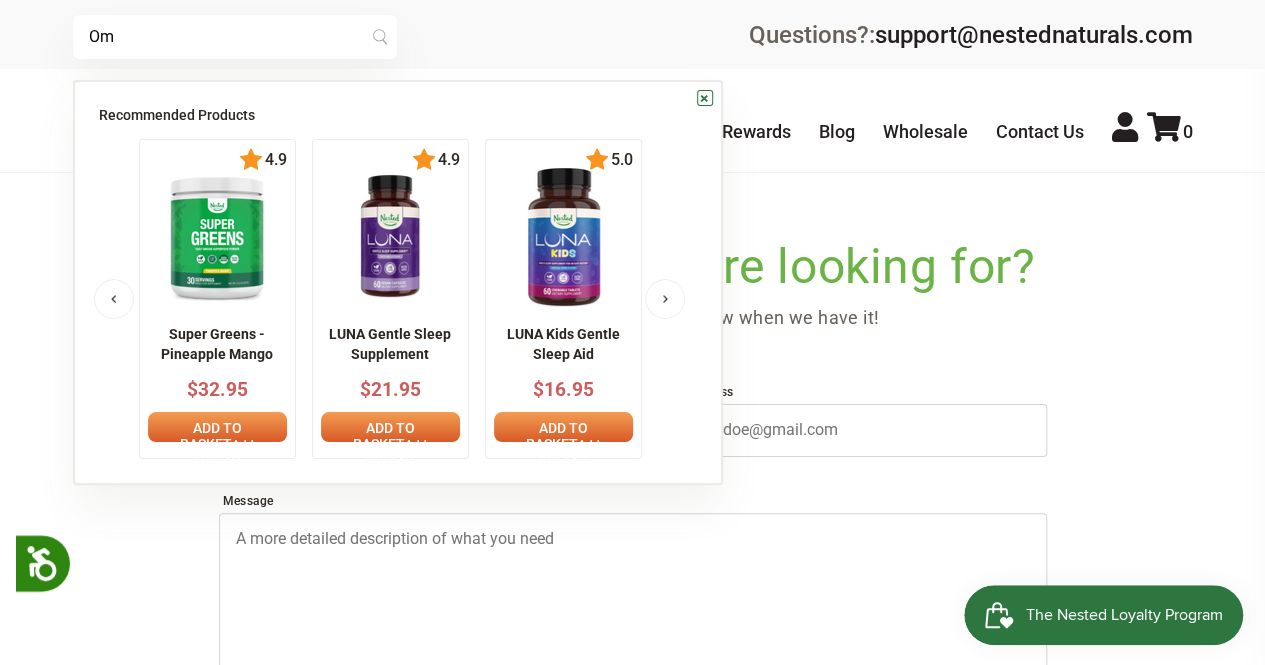 type on "O" 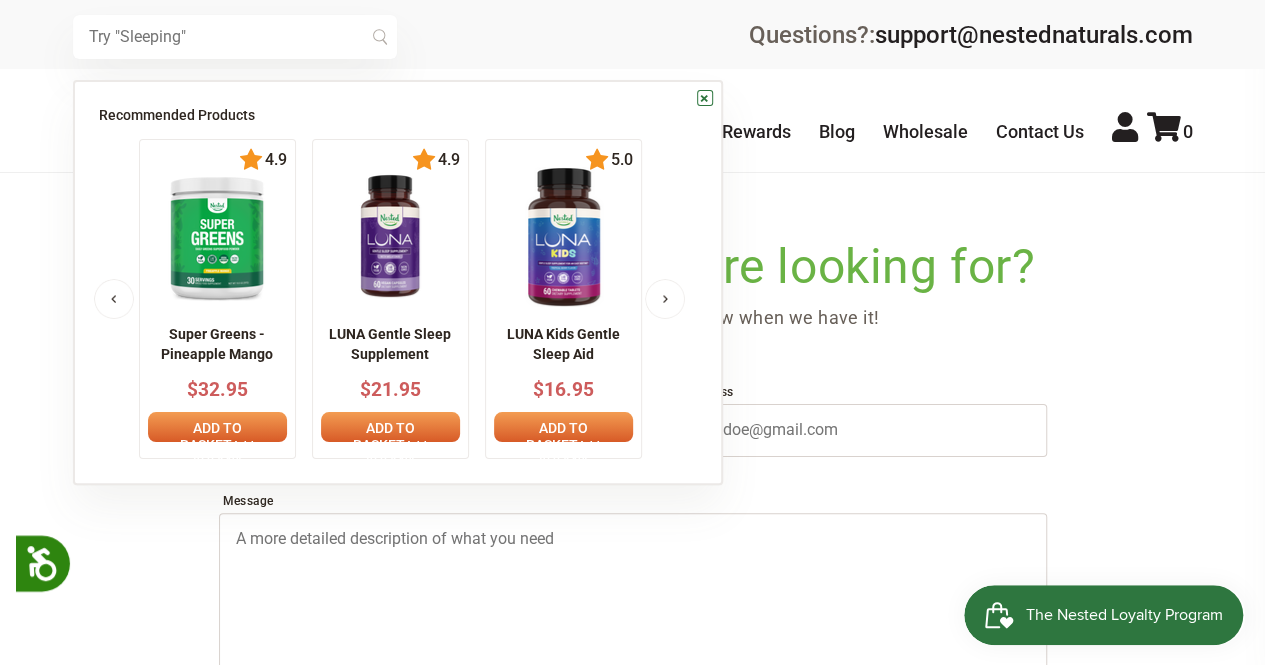 type 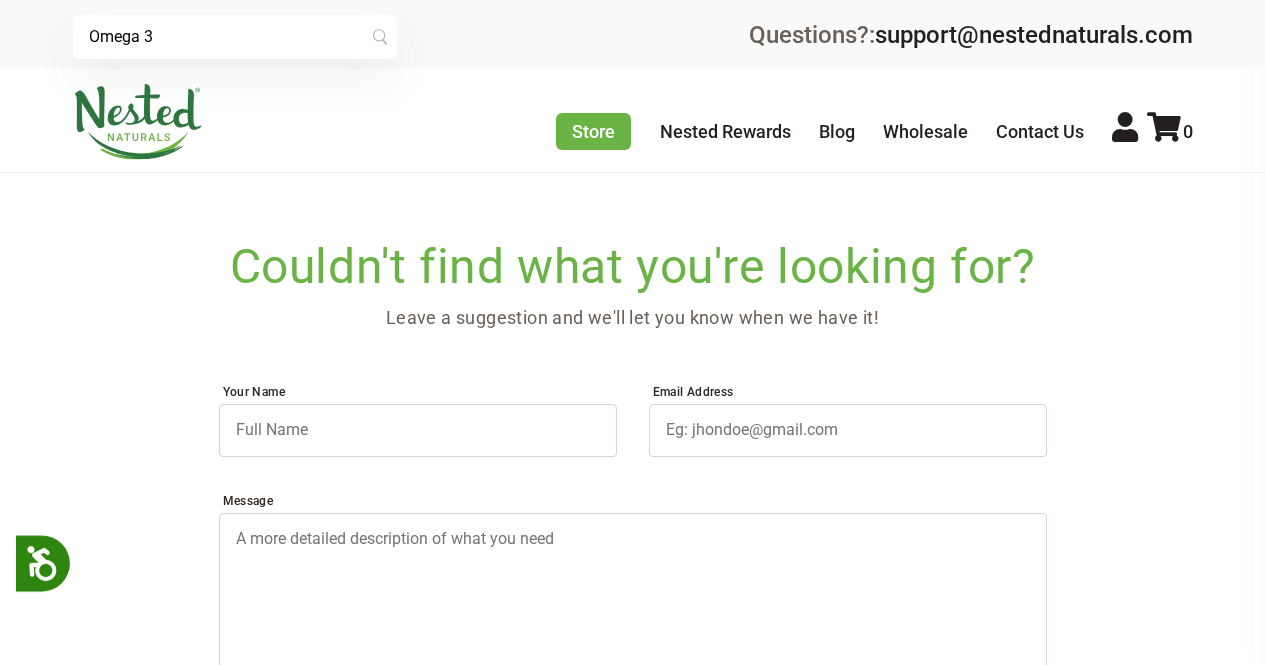 scroll, scrollTop: 0, scrollLeft: 0, axis: both 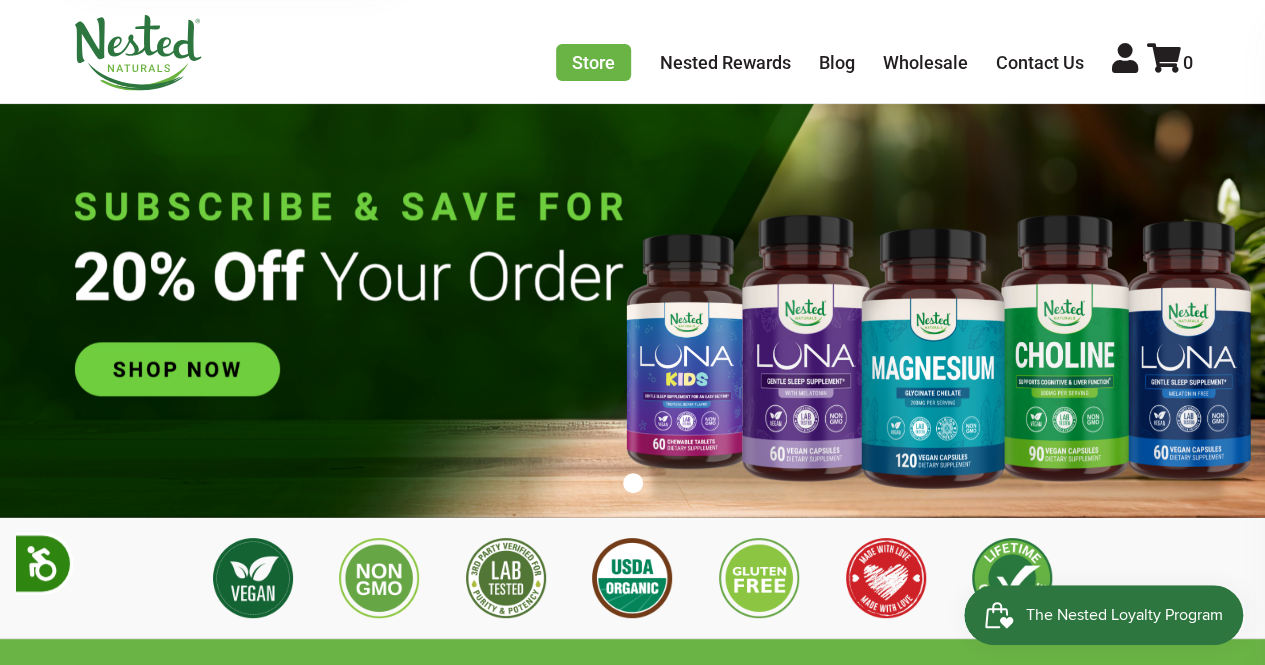click at bounding box center [632, 295] 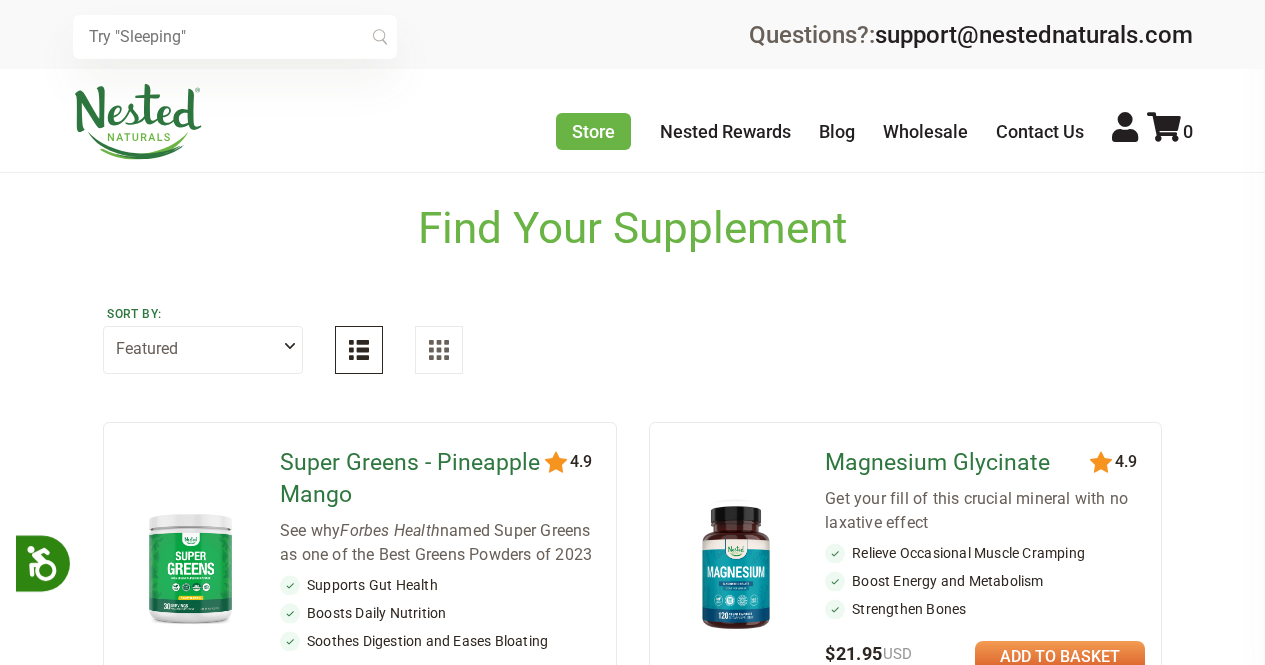 scroll, scrollTop: 0, scrollLeft: 0, axis: both 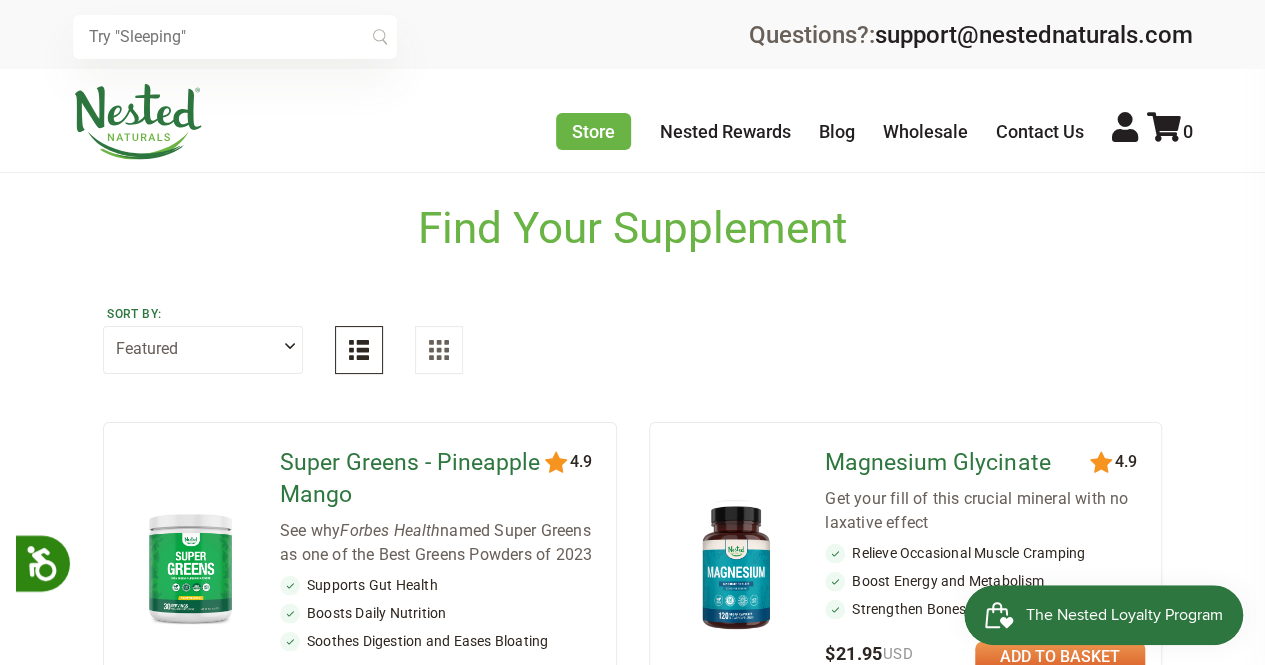 click on "Featured
Highest Rated
Best-Selling
Alphabetically
Newest First" at bounding box center (203, 350) 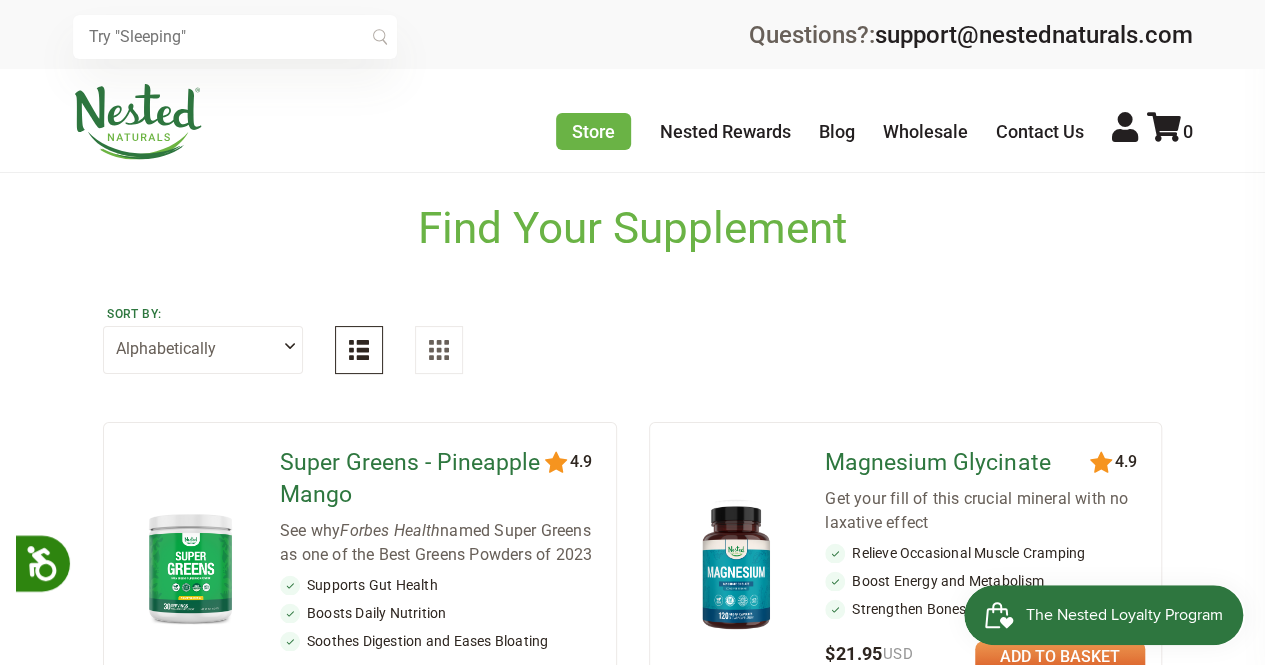 click on "Featured
Highest Rated
Best-Selling
Alphabetically
Newest First" at bounding box center [203, 350] 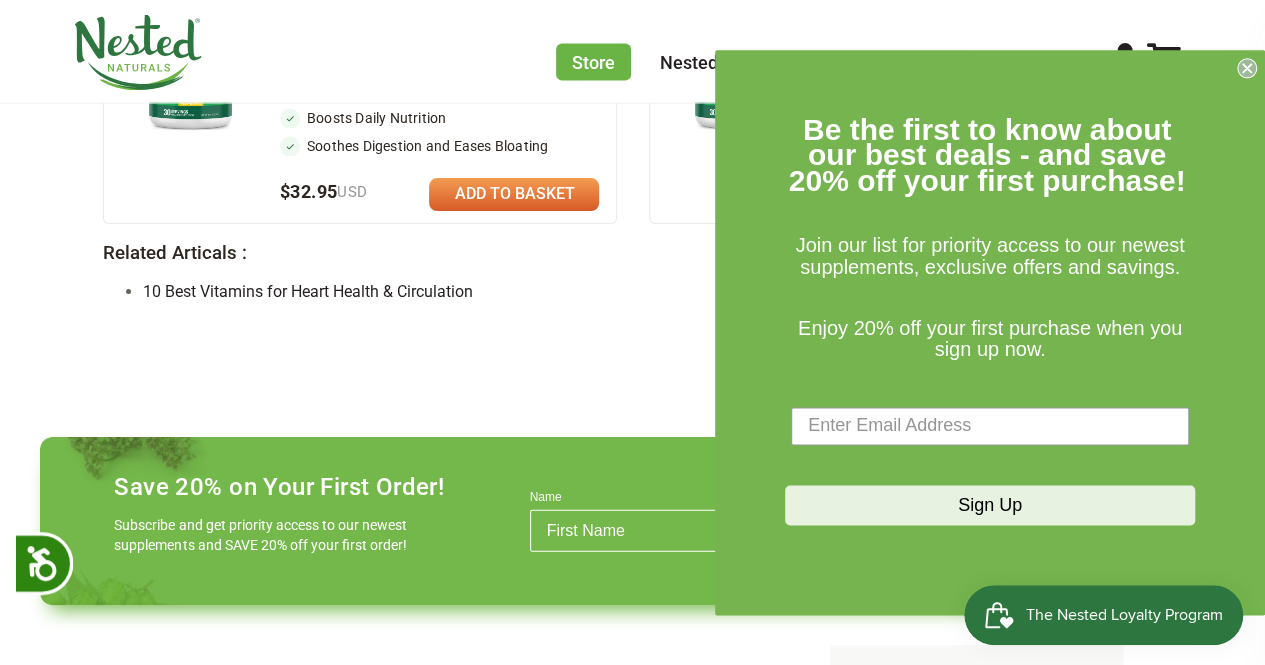 scroll, scrollTop: 1725, scrollLeft: 0, axis: vertical 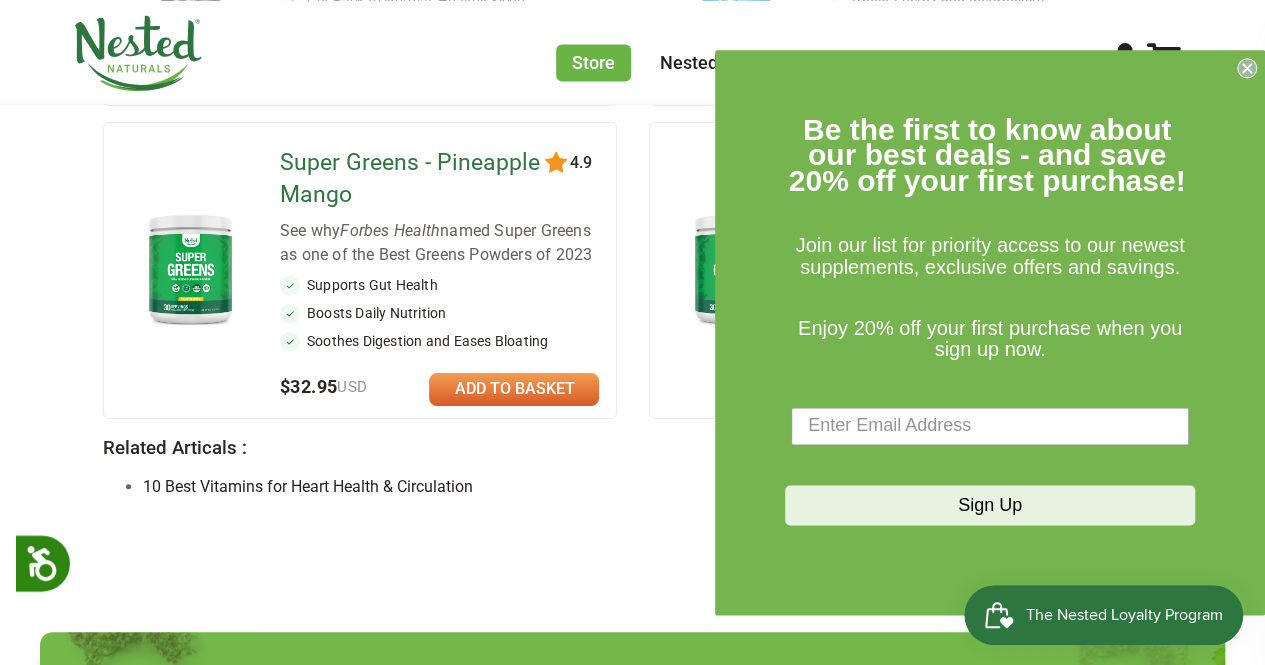 click 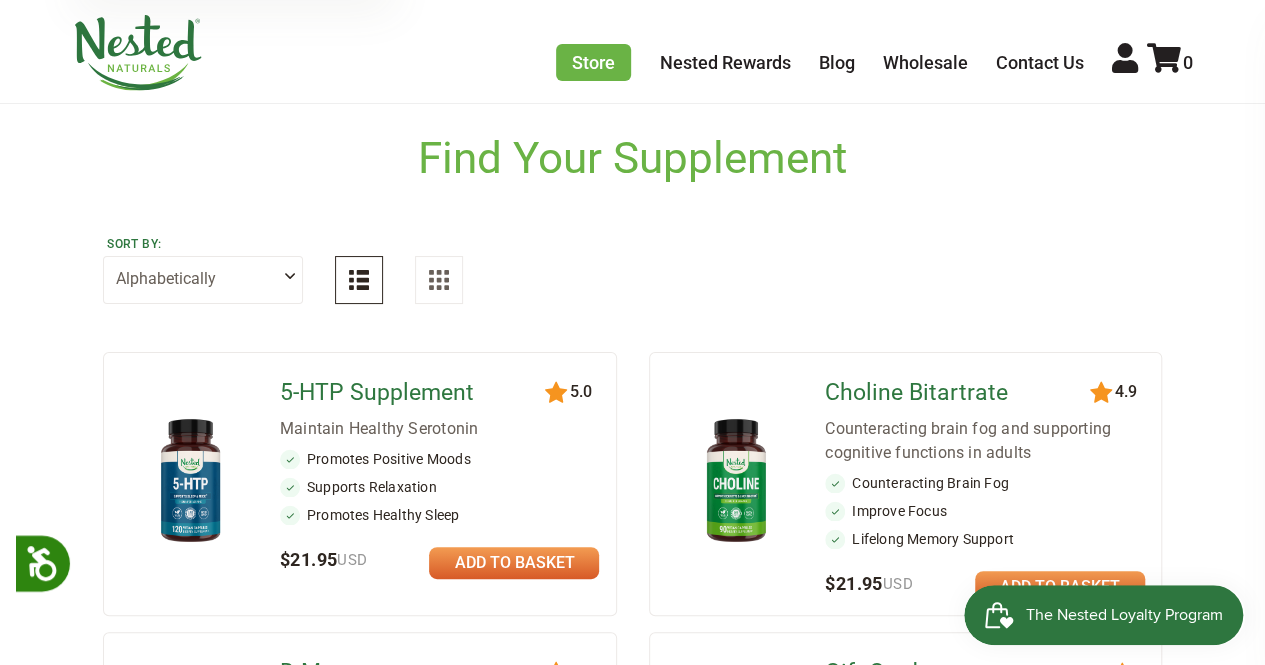 scroll, scrollTop: 0, scrollLeft: 0, axis: both 